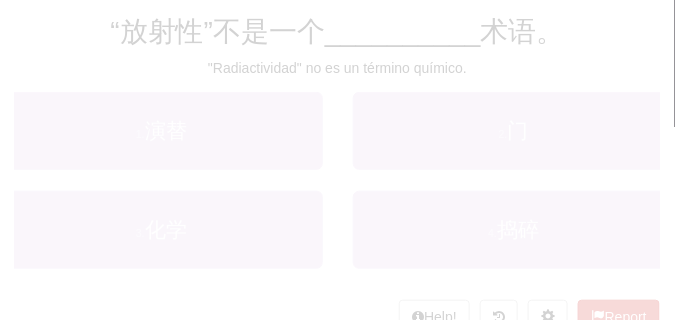 scroll, scrollTop: 88, scrollLeft: 0, axis: vertical 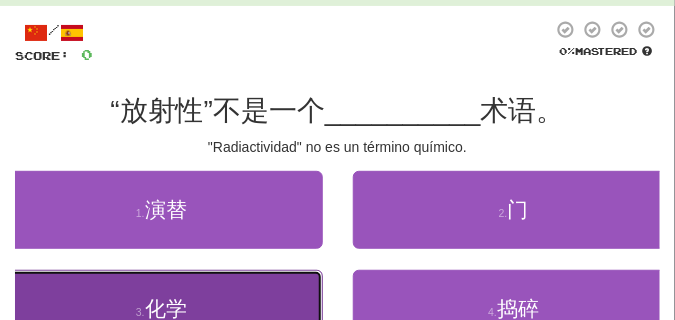 click on "3 .  化学" at bounding box center [161, 309] 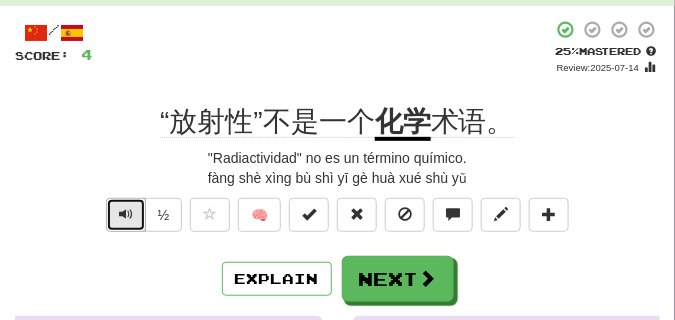 click at bounding box center [126, 215] 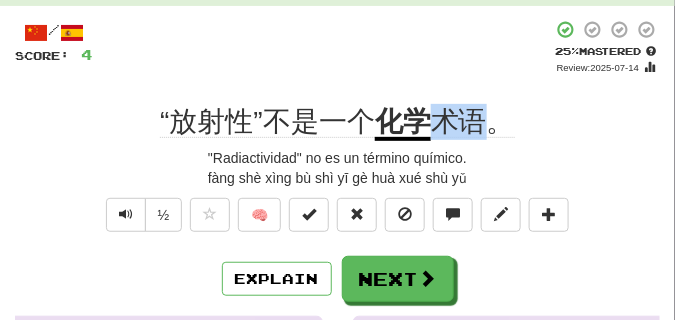 drag, startPoint x: 435, startPoint y: 117, endPoint x: 495, endPoint y: 124, distance: 60.40695 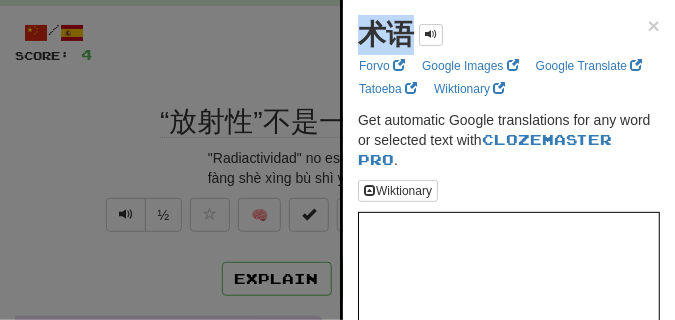 drag, startPoint x: 365, startPoint y: 39, endPoint x: 419, endPoint y: 43, distance: 54.147945 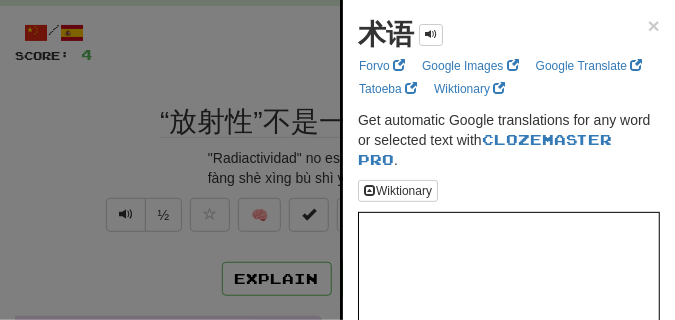 click at bounding box center [337, 160] 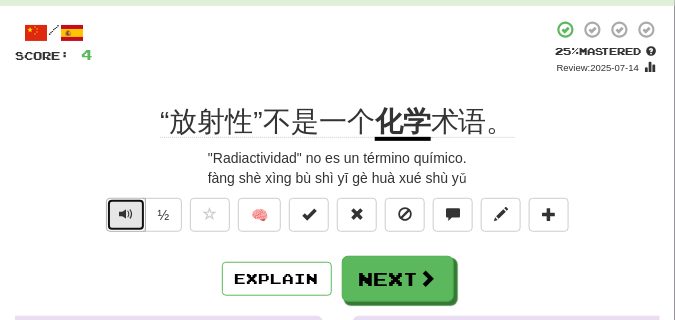 click at bounding box center [126, 214] 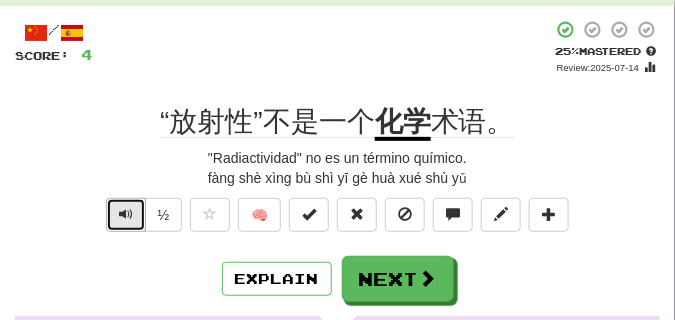click at bounding box center (126, 214) 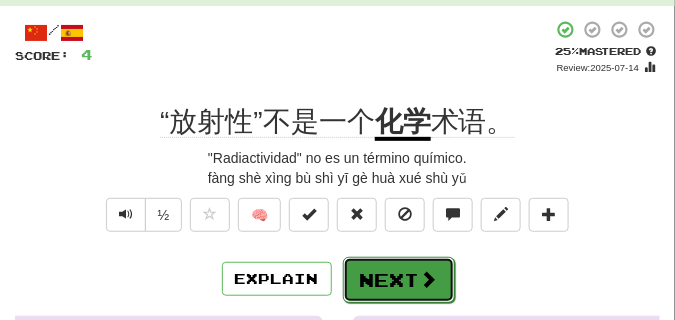 click on "Next" at bounding box center [399, 280] 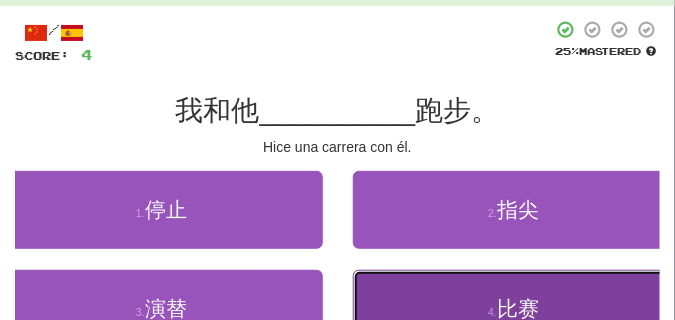 click on "4 .  比赛" at bounding box center (514, 309) 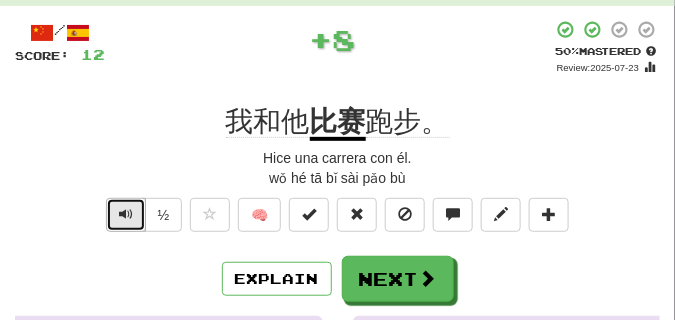 click at bounding box center [126, 214] 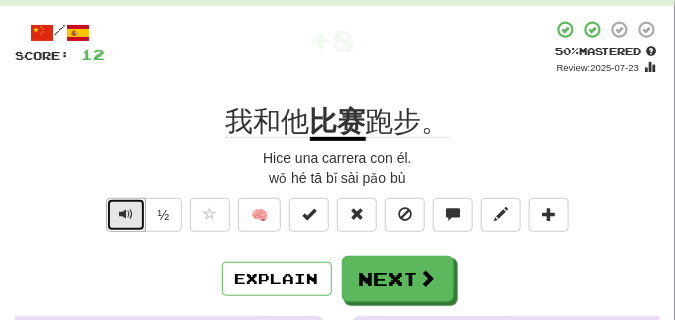 click at bounding box center [126, 214] 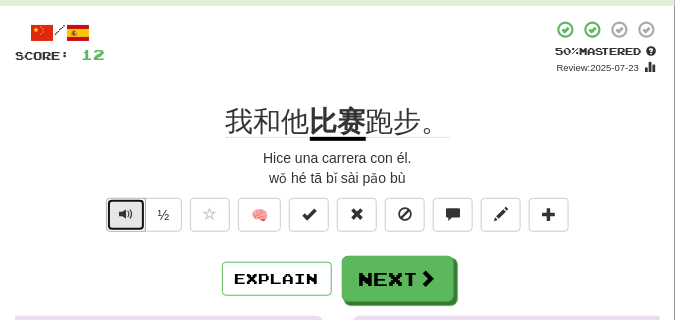 click at bounding box center (126, 214) 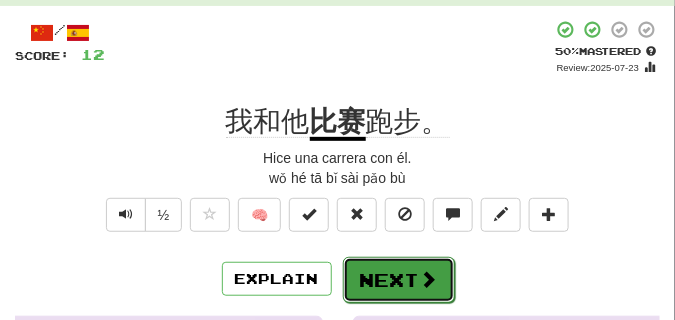 click on "Next" at bounding box center (399, 280) 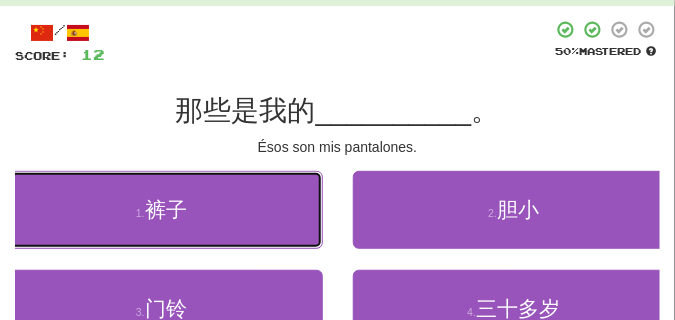 drag, startPoint x: 170, startPoint y: 207, endPoint x: 167, endPoint y: 197, distance: 10.440307 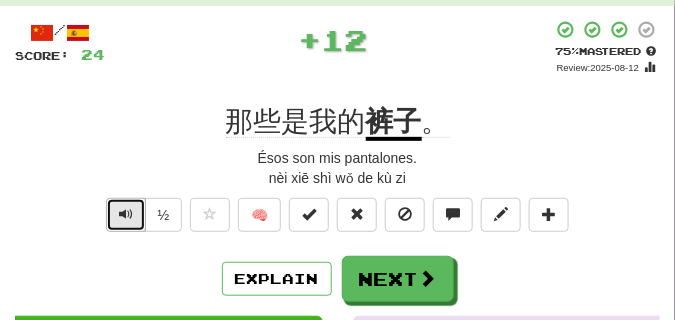 click at bounding box center [126, 214] 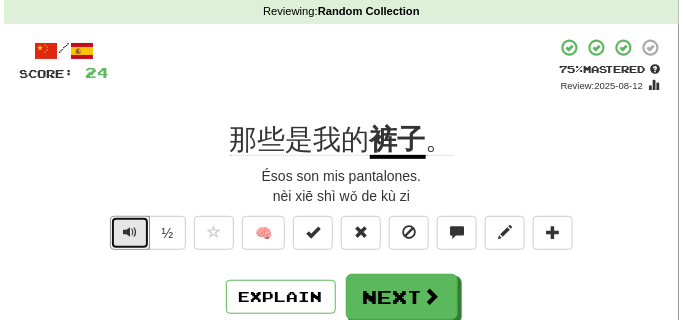 scroll, scrollTop: 88, scrollLeft: 0, axis: vertical 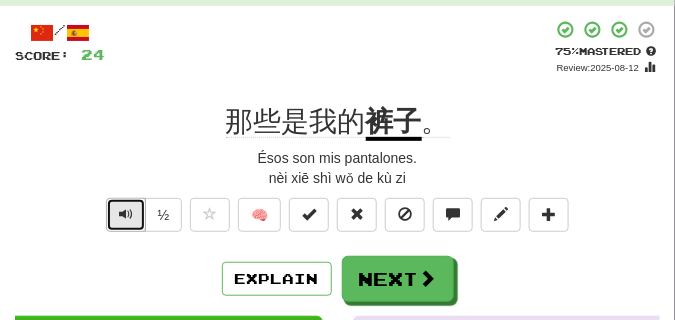 click at bounding box center (126, 214) 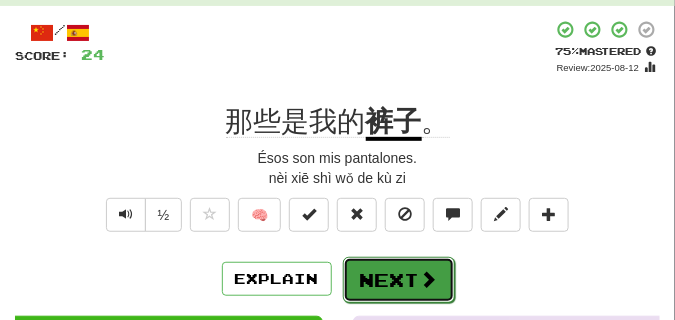 click on "Next" at bounding box center [399, 280] 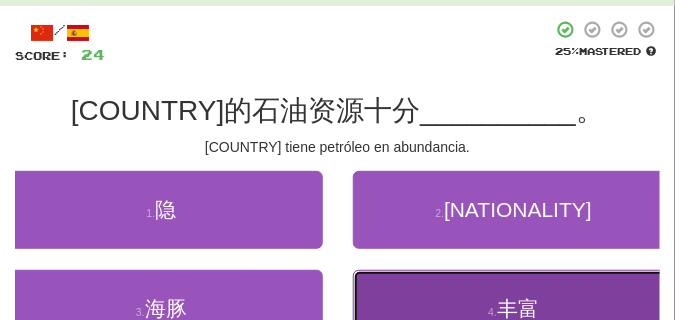 click on "4 .  丰富" at bounding box center (514, 309) 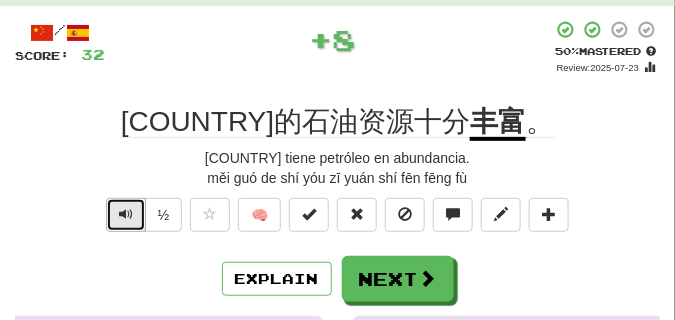 click at bounding box center [126, 215] 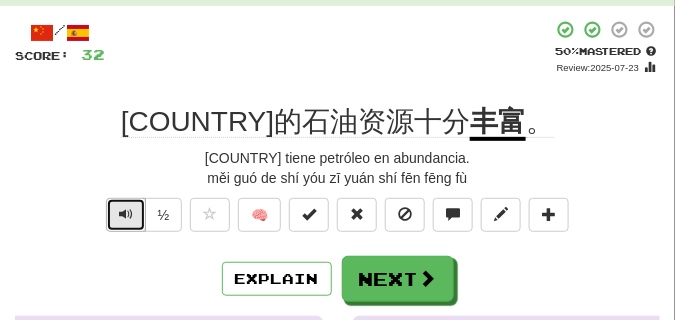 click at bounding box center [126, 215] 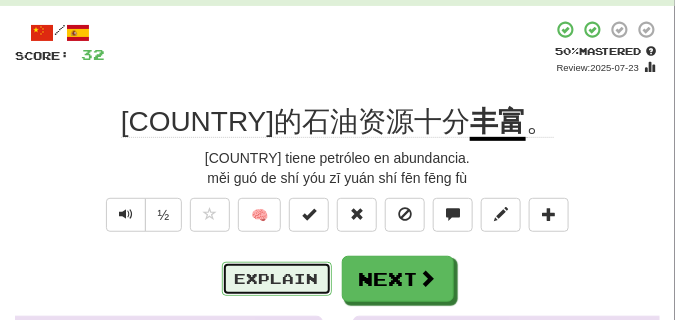 click on "Explain" at bounding box center (277, 279) 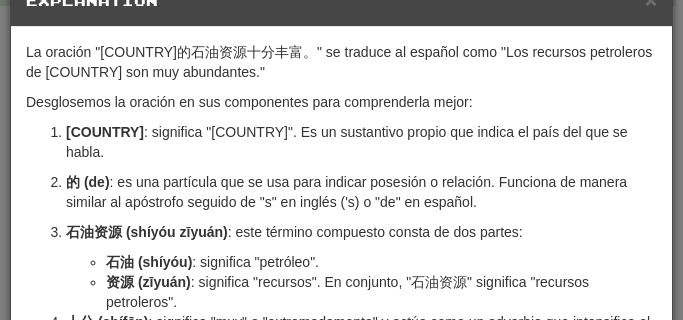 scroll, scrollTop: 50, scrollLeft: 0, axis: vertical 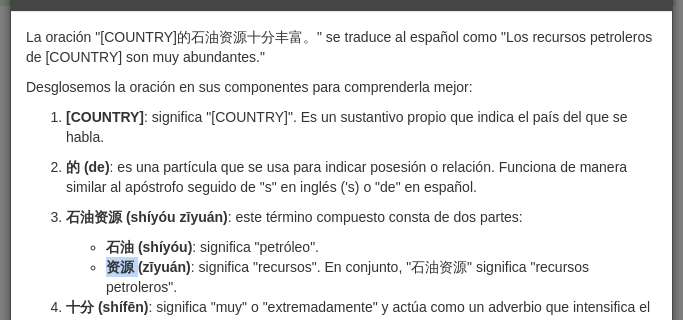drag, startPoint x: 103, startPoint y: 267, endPoint x: 136, endPoint y: 267, distance: 33 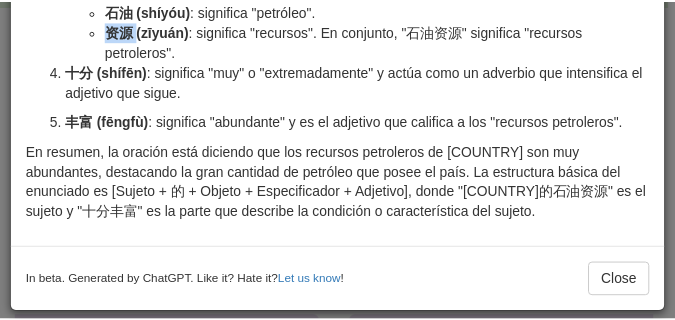 scroll, scrollTop: 287, scrollLeft: 0, axis: vertical 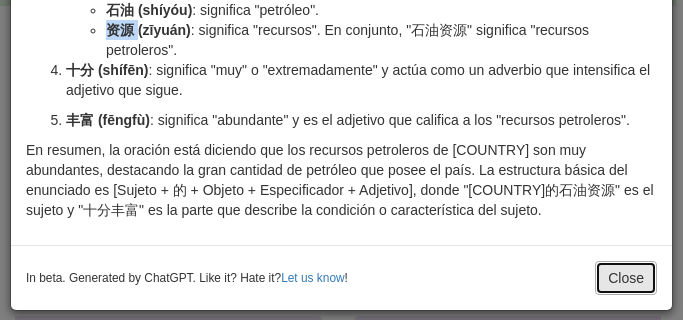 click on "Close" at bounding box center (626, 278) 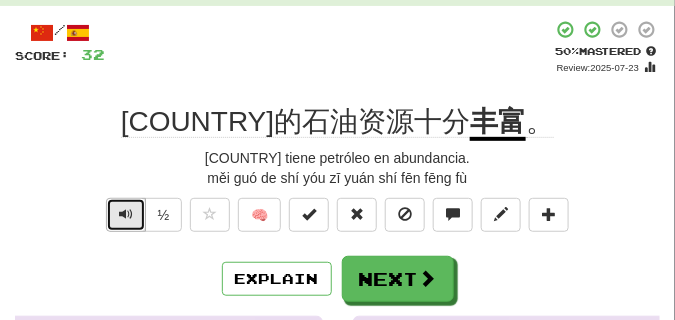 click at bounding box center [126, 214] 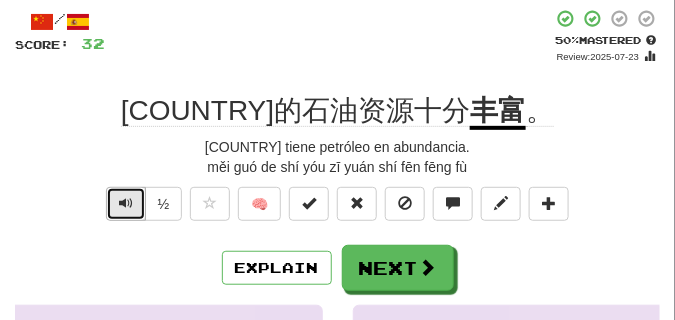 scroll, scrollTop: 100, scrollLeft: 0, axis: vertical 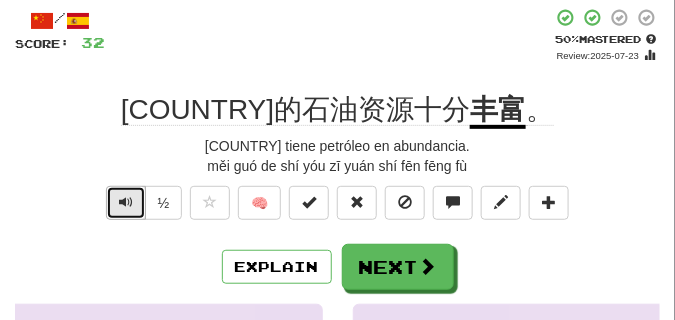 click at bounding box center [126, 202] 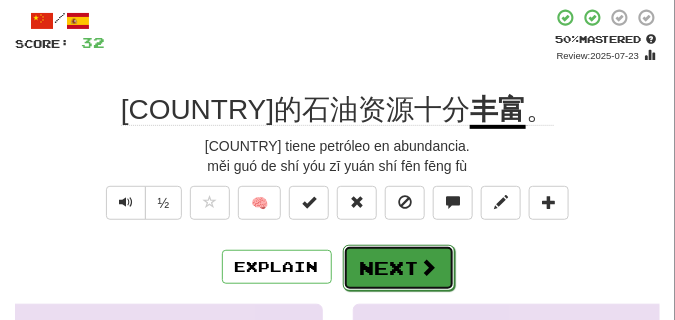 click on "Next" at bounding box center (399, 268) 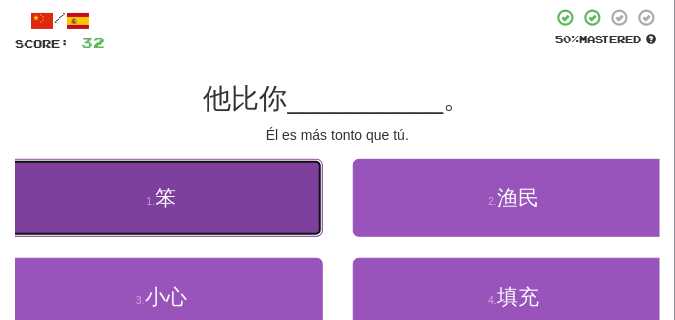 click on "1 .  笨" at bounding box center [161, 198] 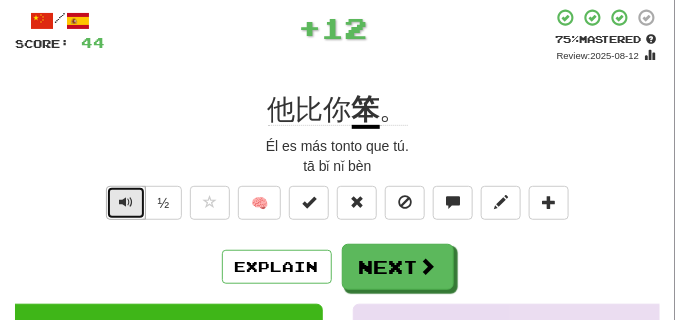 click at bounding box center [126, 202] 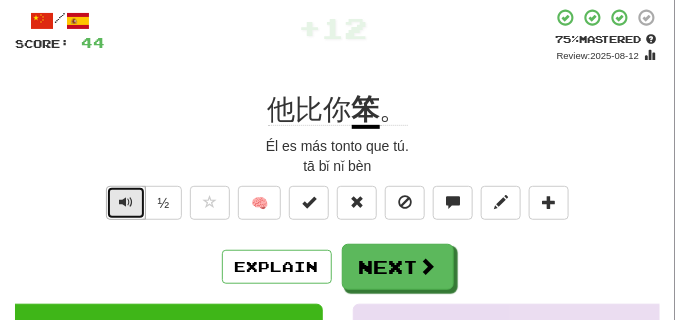click at bounding box center (126, 202) 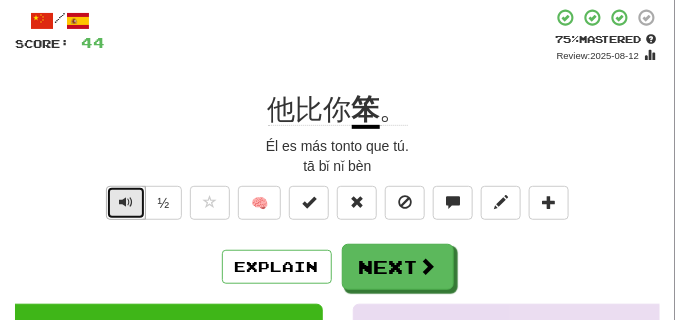 click at bounding box center [126, 202] 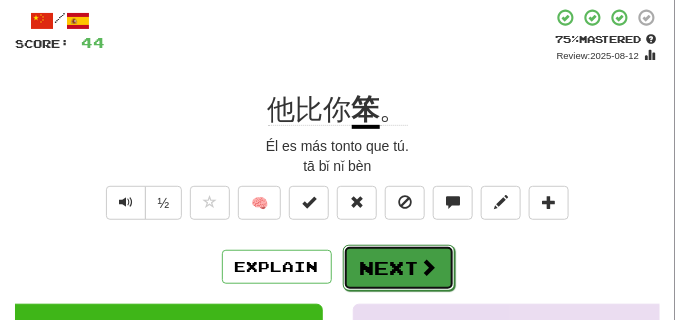 click on "Next" at bounding box center [399, 268] 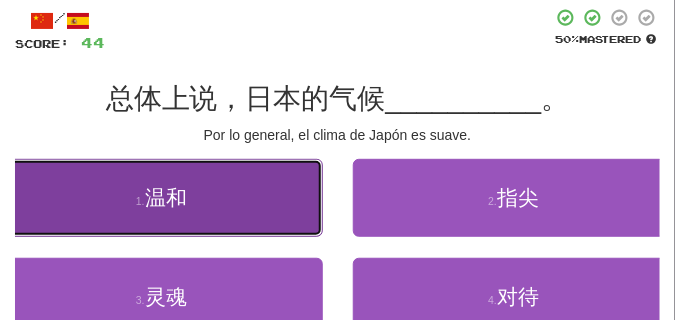 click on "1 .  温和" at bounding box center [161, 198] 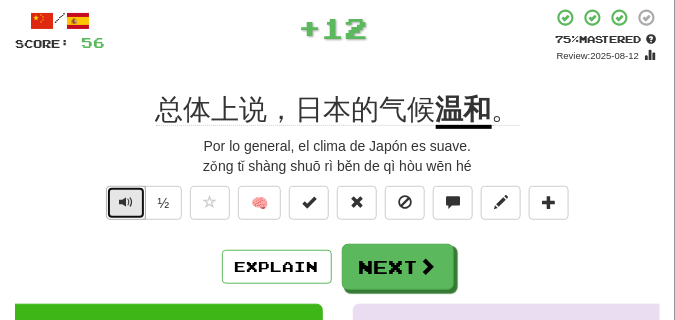 click at bounding box center (126, 202) 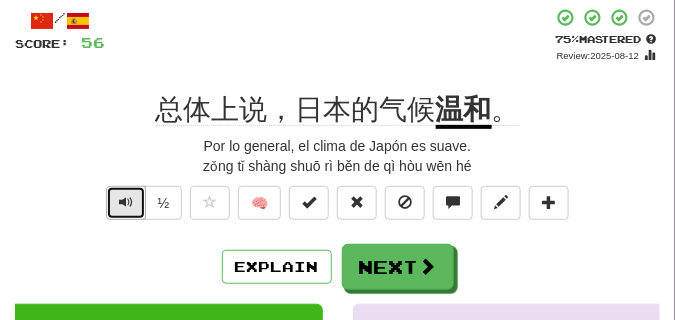 click at bounding box center [126, 202] 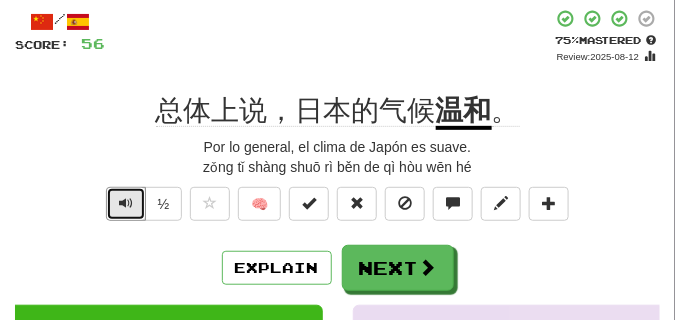 scroll, scrollTop: 100, scrollLeft: 0, axis: vertical 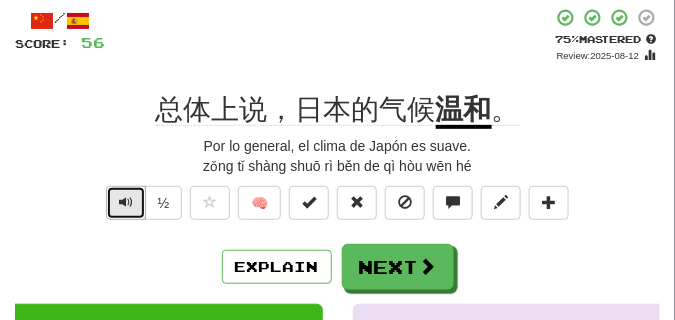 click at bounding box center [126, 202] 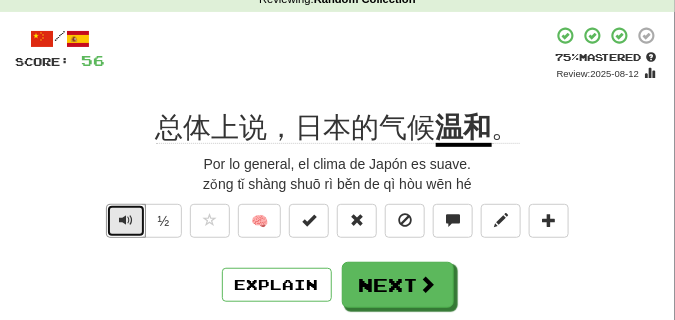 scroll, scrollTop: 100, scrollLeft: 0, axis: vertical 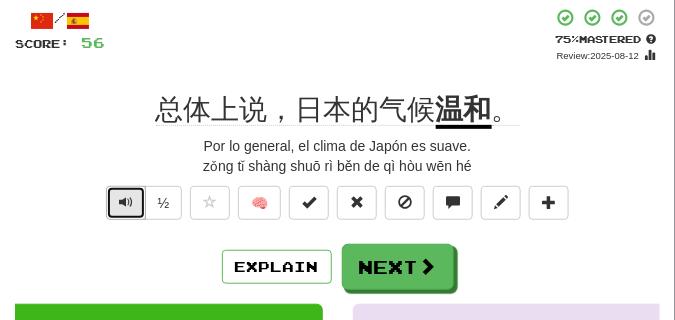 click at bounding box center [126, 202] 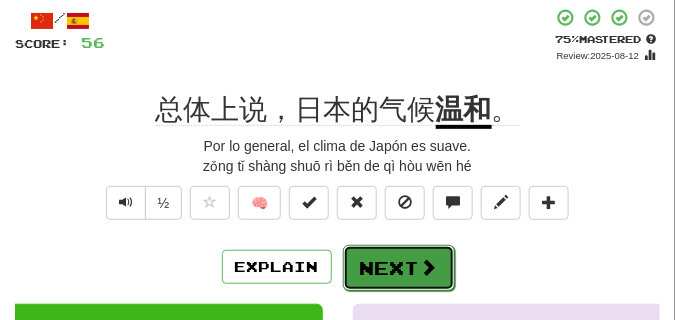 click on "Next" at bounding box center (399, 268) 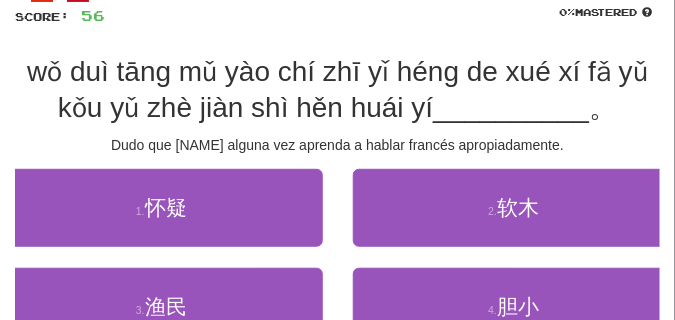 scroll, scrollTop: 150, scrollLeft: 0, axis: vertical 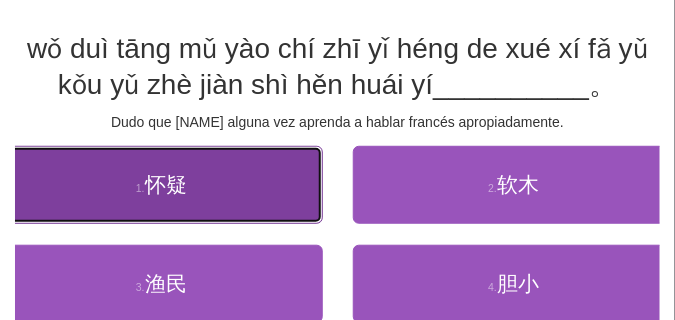 click on "1 .  怀疑" at bounding box center (161, 185) 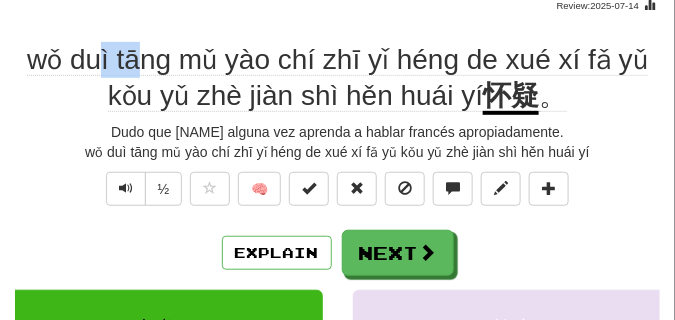 drag, startPoint x: 160, startPoint y: 57, endPoint x: 266, endPoint y: 56, distance: 106.004715 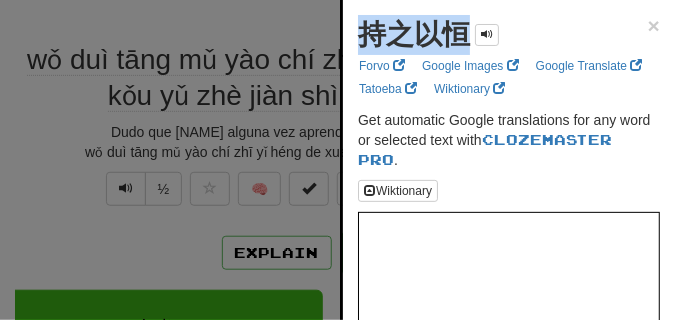 drag, startPoint x: 357, startPoint y: 37, endPoint x: 465, endPoint y: 39, distance: 108.01852 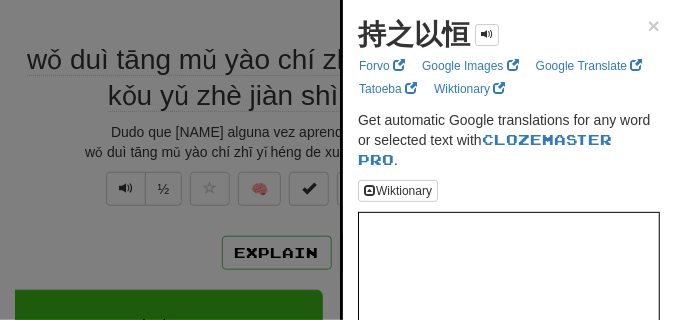 click at bounding box center [337, 160] 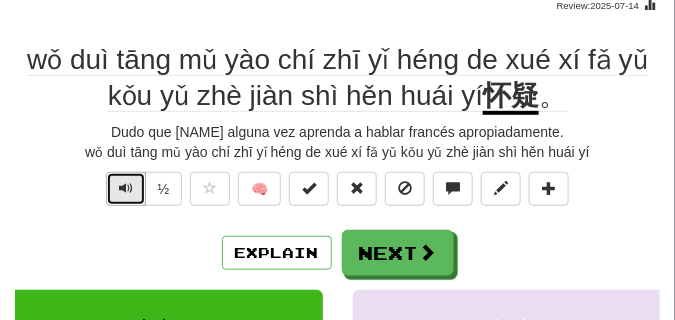 click at bounding box center (126, 189) 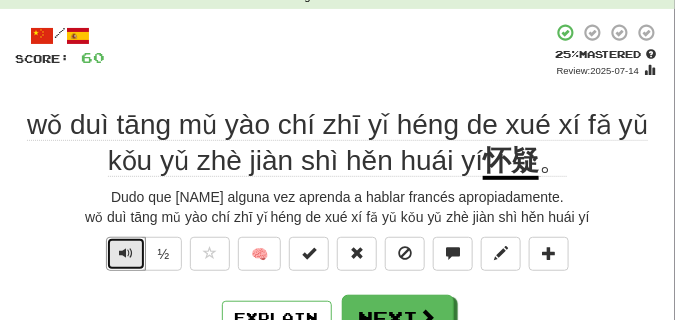 scroll, scrollTop: 100, scrollLeft: 0, axis: vertical 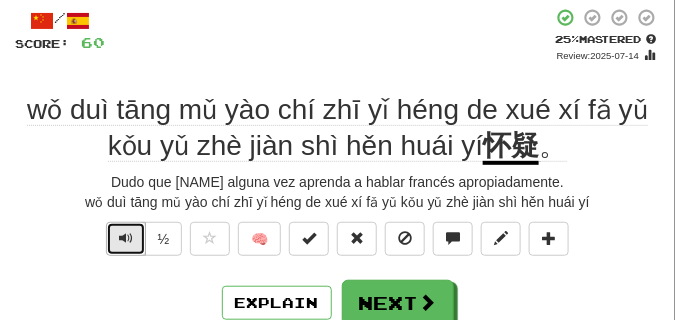 click at bounding box center [126, 239] 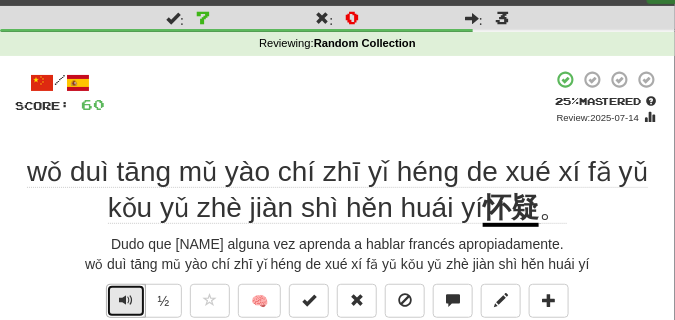 scroll, scrollTop: 100, scrollLeft: 0, axis: vertical 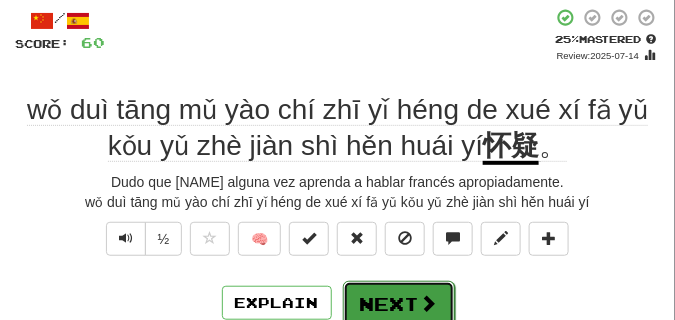 click on "Next" at bounding box center [399, 304] 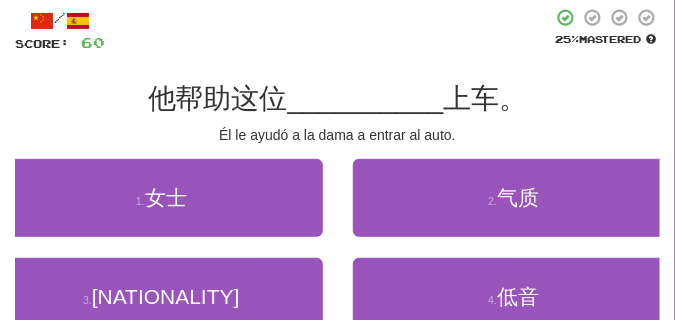 click on "/ Score: 60 25 % Mastered Él le ayudó a la [TITLE] a entrar al auto. 1 . [TITLE] 2 . [NOUN] 3 . [NATIONALITY] 4 . [NOUN] Help! Report" at bounding box center (337, 204) 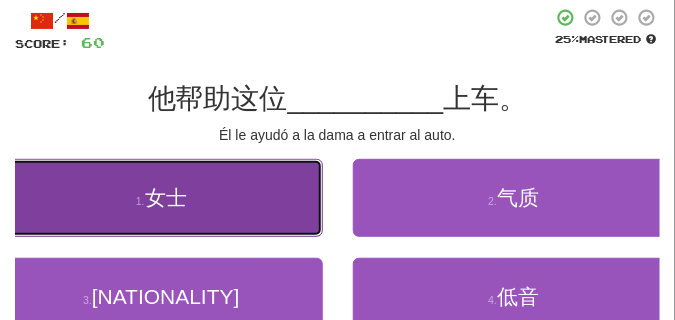 click on "1 .  女士" at bounding box center [161, 198] 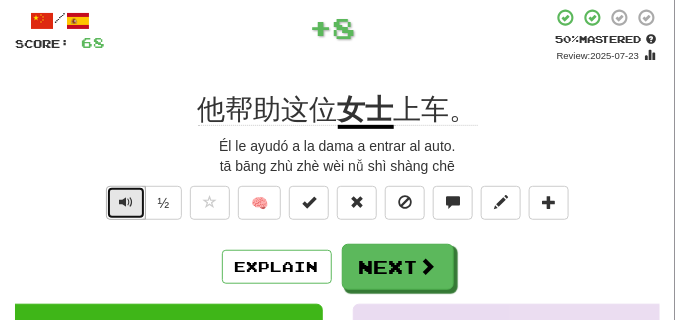 click at bounding box center [126, 202] 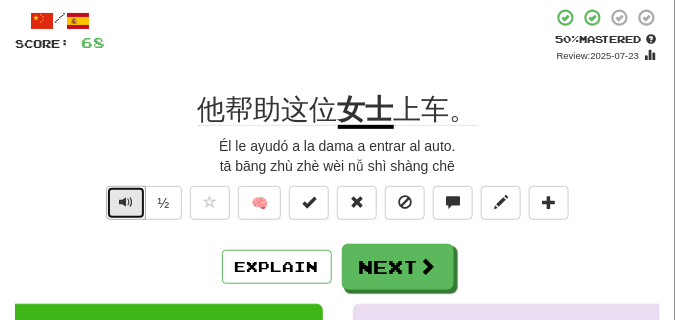 click at bounding box center [126, 202] 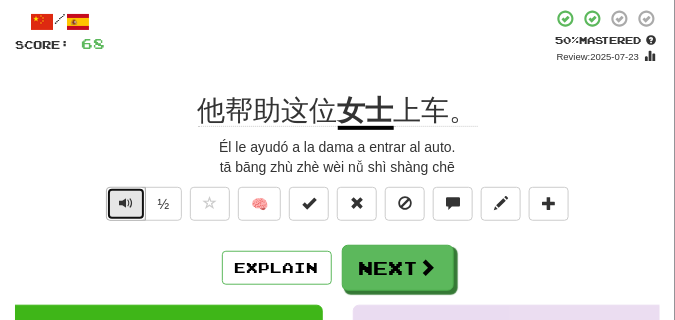 scroll, scrollTop: 100, scrollLeft: 0, axis: vertical 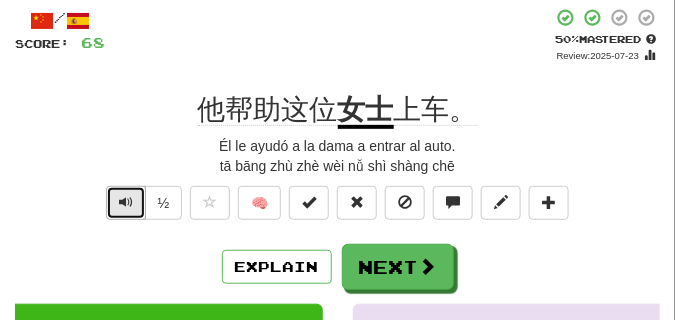 click at bounding box center (126, 202) 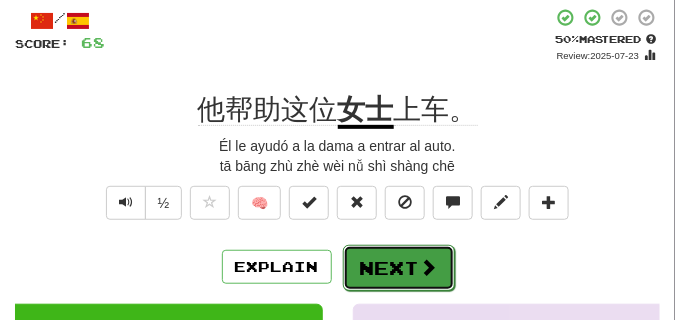 click on "Next" at bounding box center [399, 268] 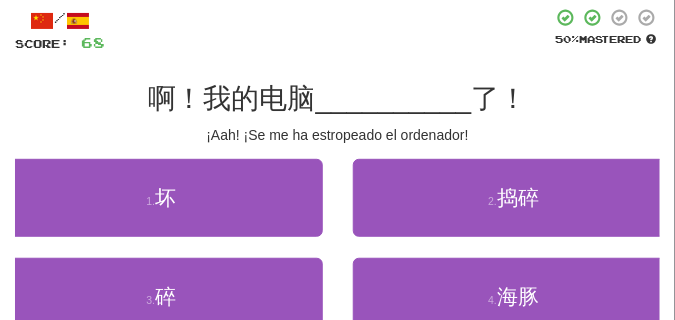 click on "2 .  捣碎" at bounding box center (514, 208) 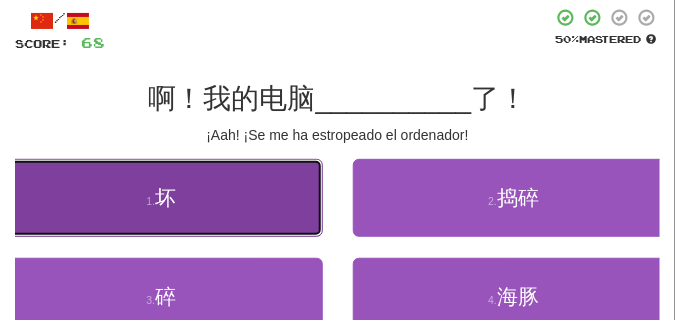 click on "1 .  坏" at bounding box center (161, 198) 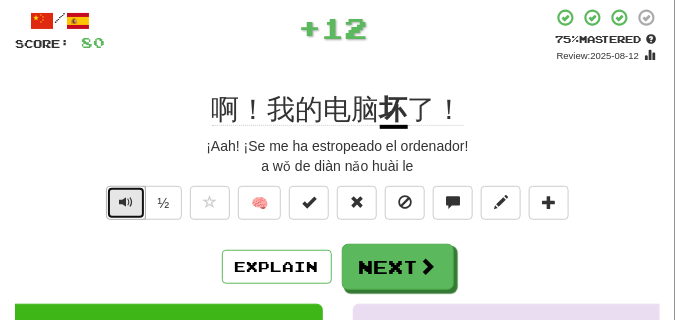 click at bounding box center [126, 202] 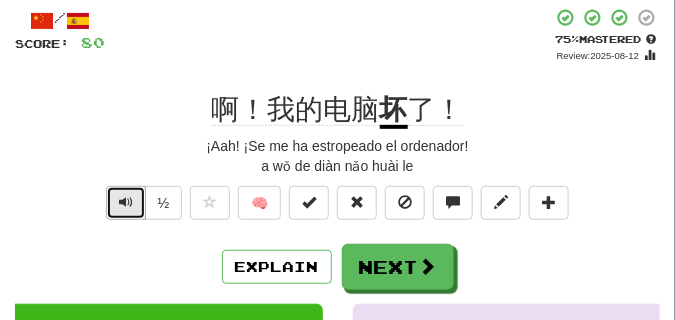 click at bounding box center [126, 202] 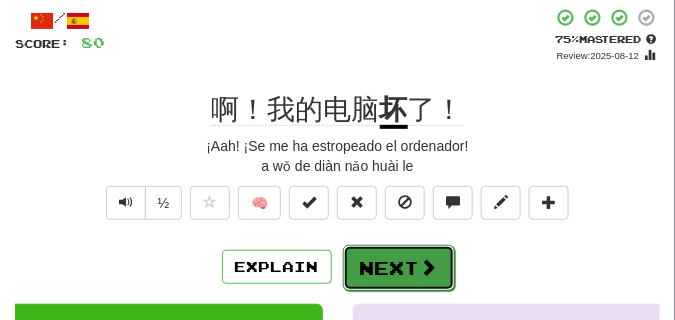 click on "Next" at bounding box center (399, 268) 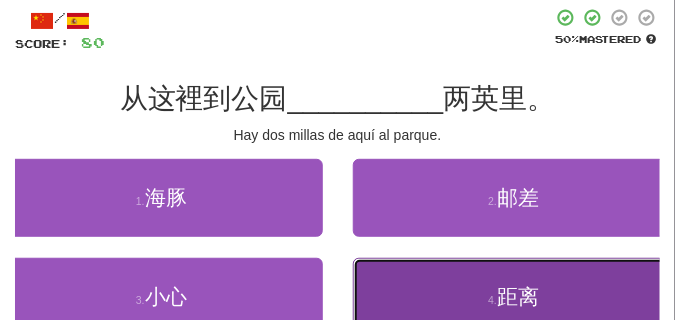 click on "4 .  距离" at bounding box center (514, 297) 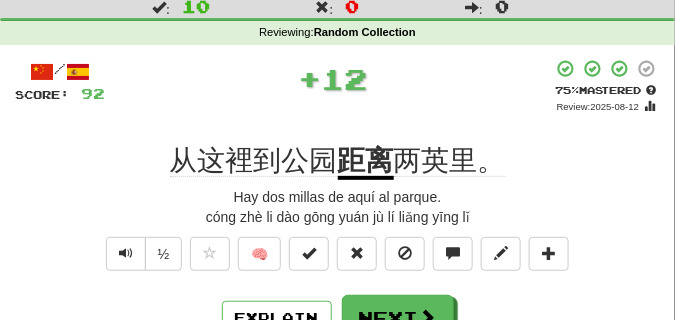 scroll, scrollTop: 50, scrollLeft: 0, axis: vertical 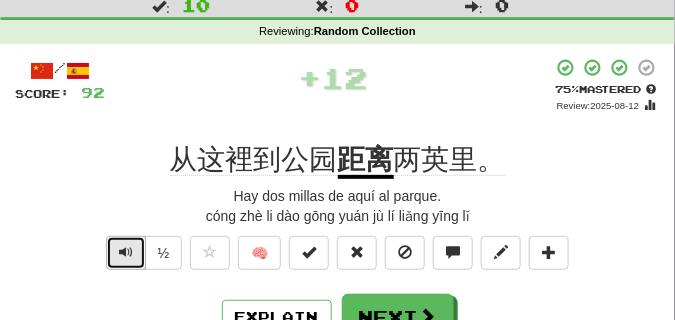 click at bounding box center [126, 253] 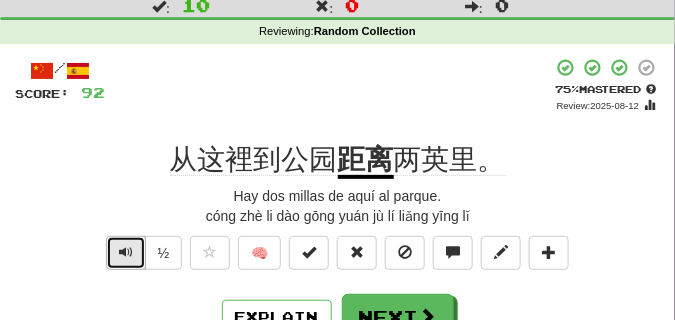 click at bounding box center [126, 253] 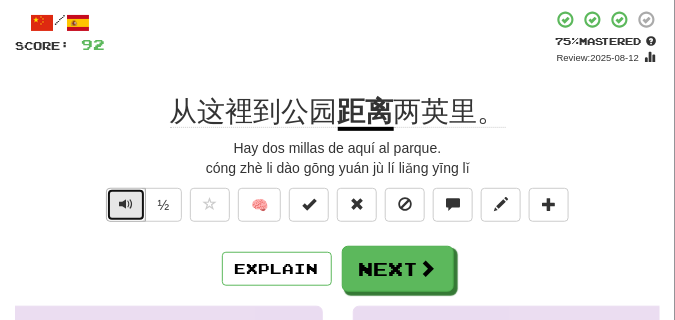 scroll, scrollTop: 100, scrollLeft: 0, axis: vertical 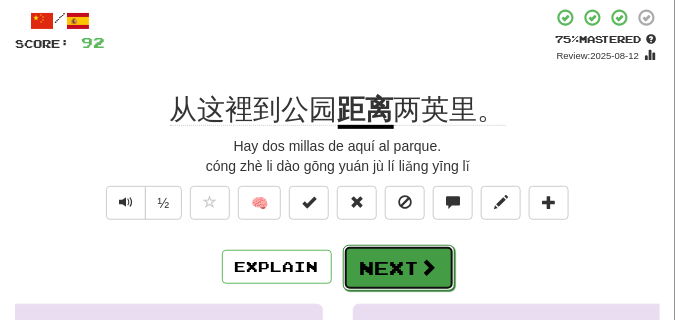 click on "Next" at bounding box center [399, 268] 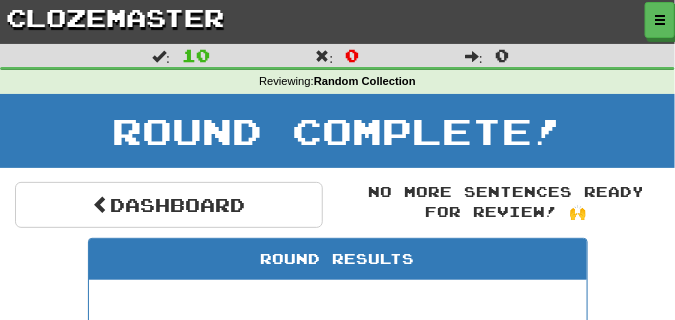 scroll, scrollTop: 100, scrollLeft: 0, axis: vertical 